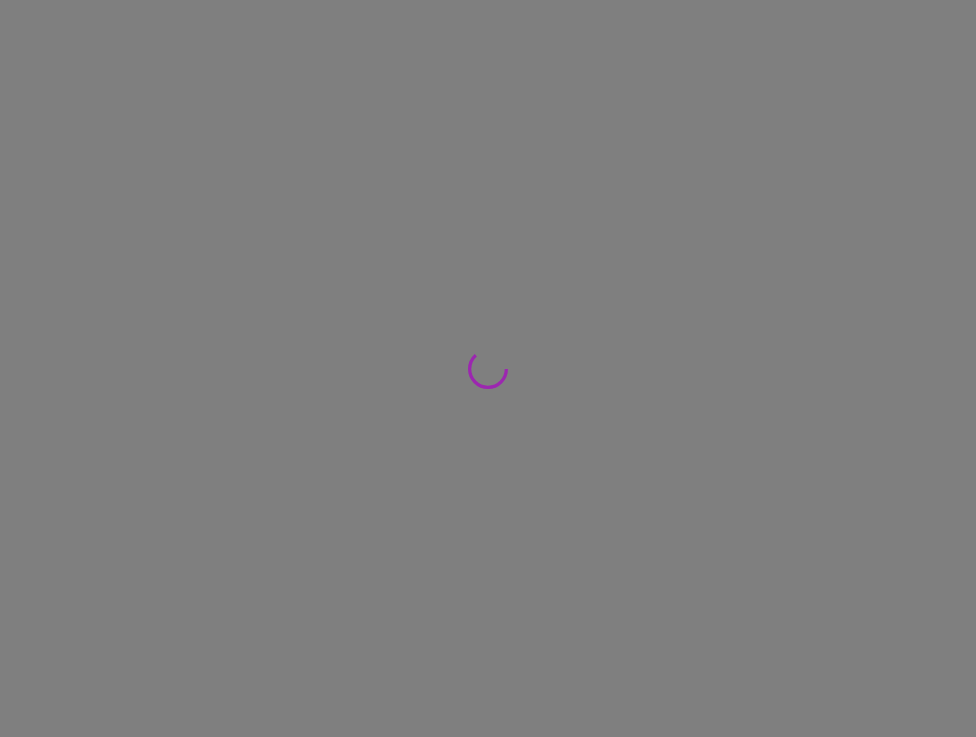 scroll, scrollTop: 0, scrollLeft: 0, axis: both 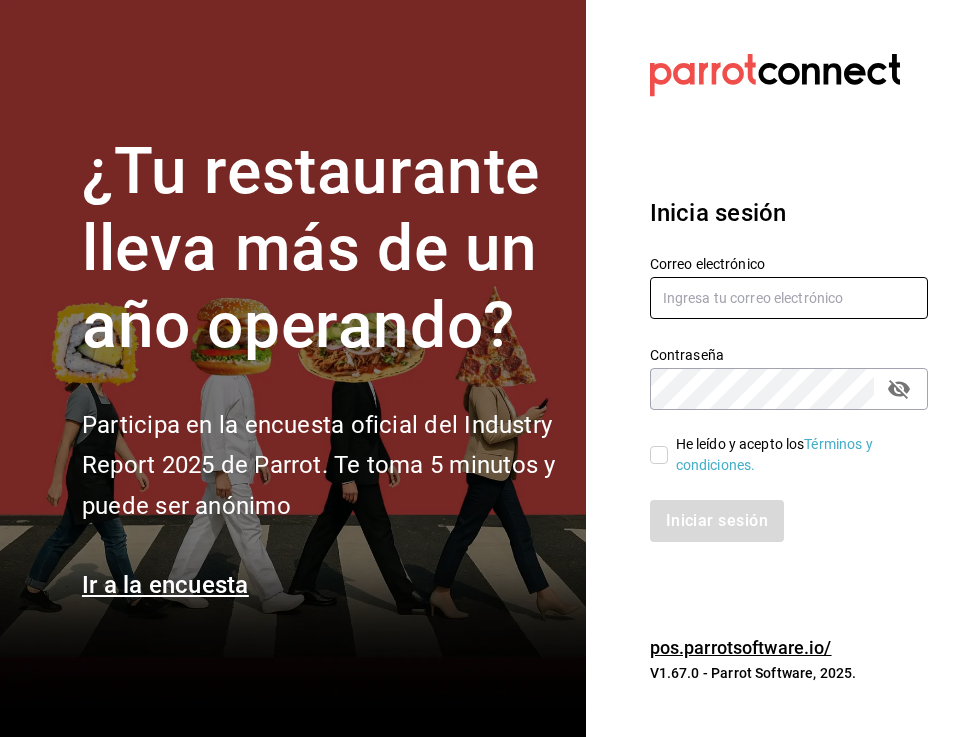 click at bounding box center [789, 298] 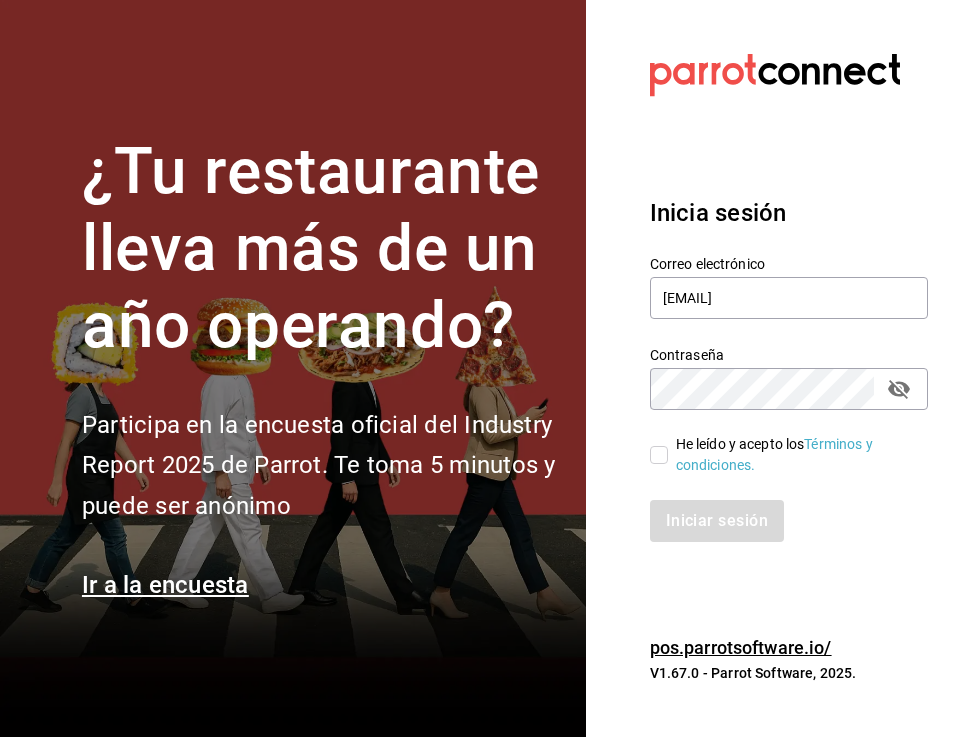 click on "He leído y acepto los  Términos y condiciones." at bounding box center [659, 455] 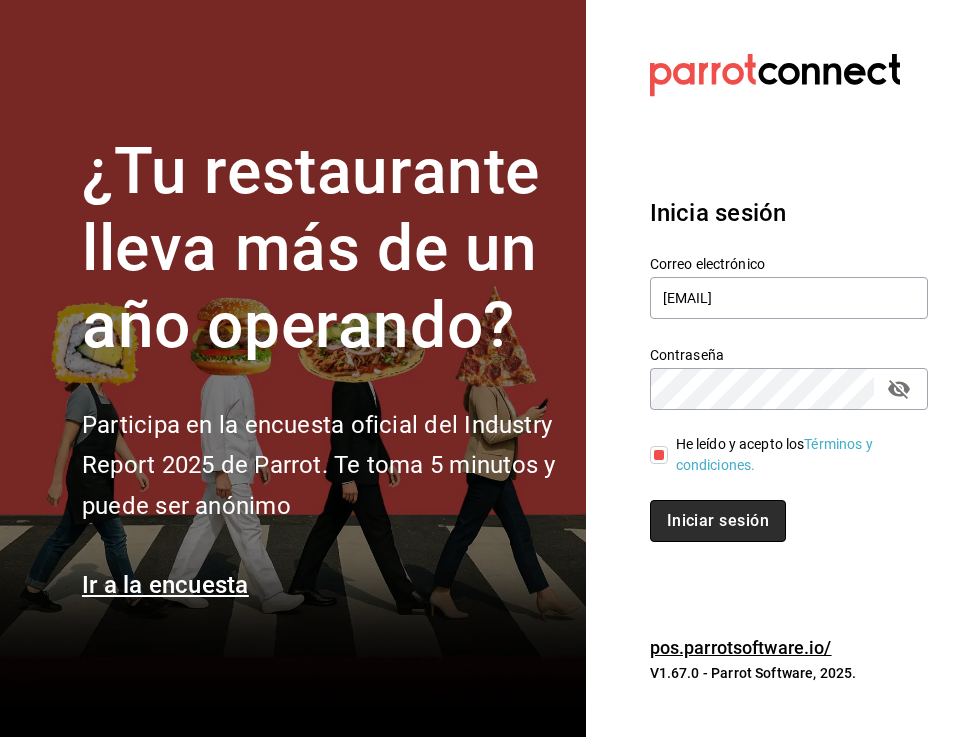 click on "Iniciar sesión" at bounding box center [718, 521] 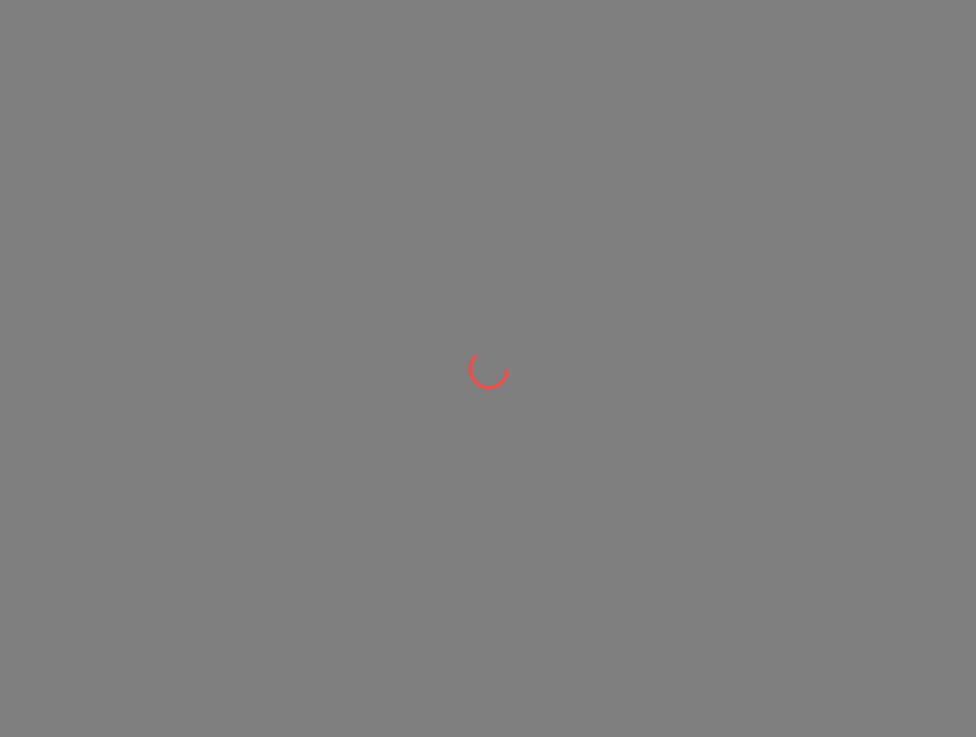 scroll, scrollTop: 0, scrollLeft: 0, axis: both 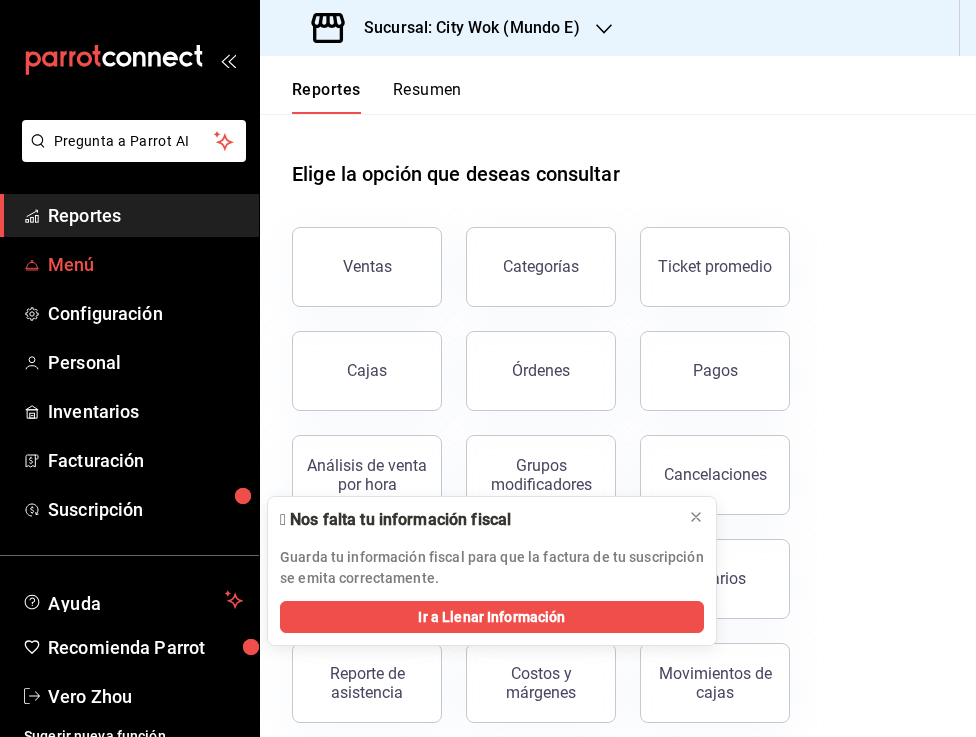 click on "Menú" at bounding box center (145, 264) 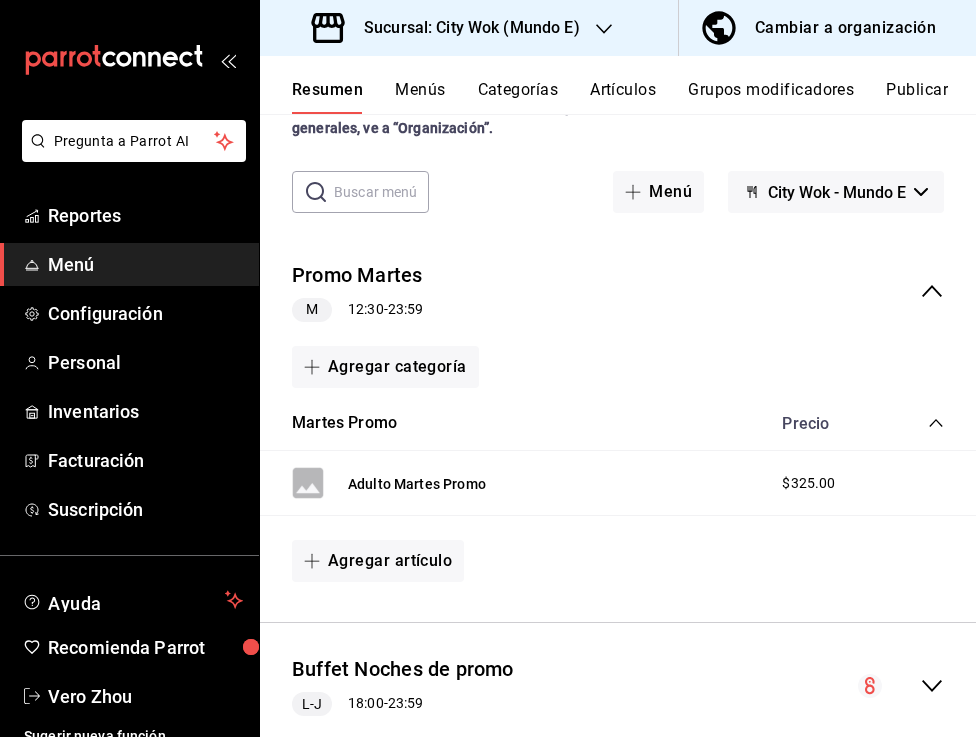scroll, scrollTop: 257, scrollLeft: 0, axis: vertical 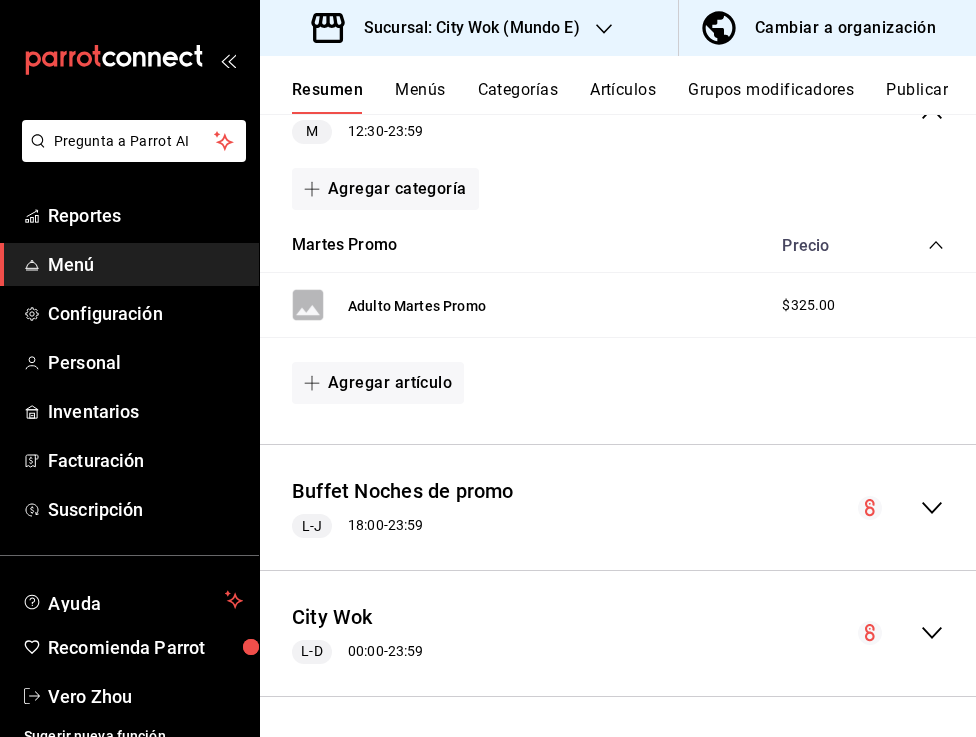 click on "Buffet Noches de promo L-J 18:00  -  23:59" at bounding box center (403, 507) 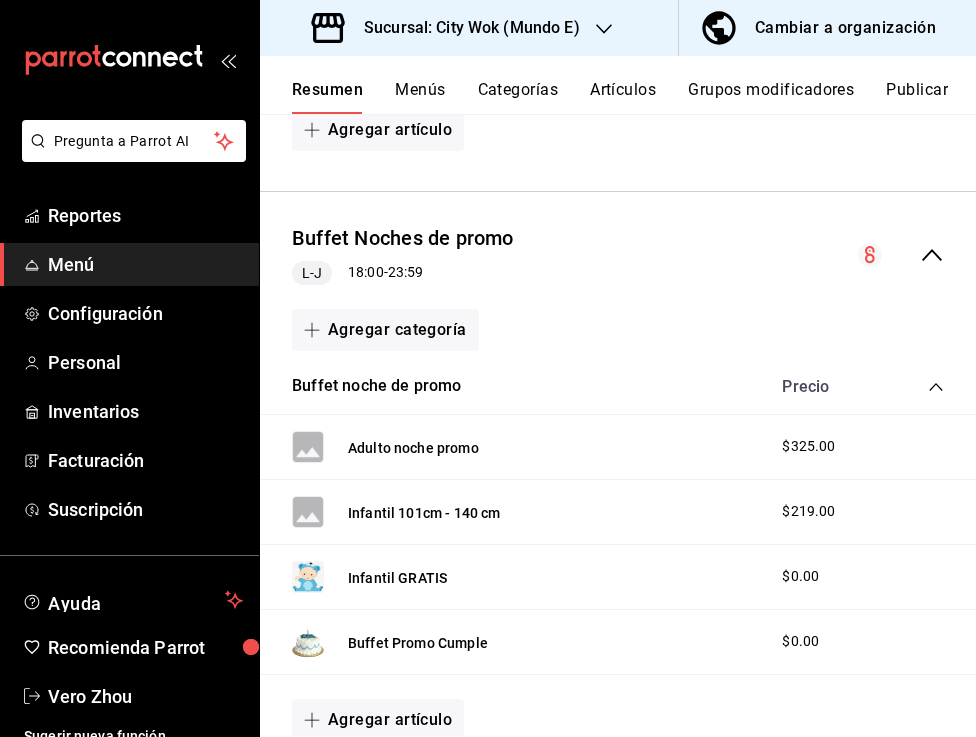 scroll, scrollTop: 504, scrollLeft: 0, axis: vertical 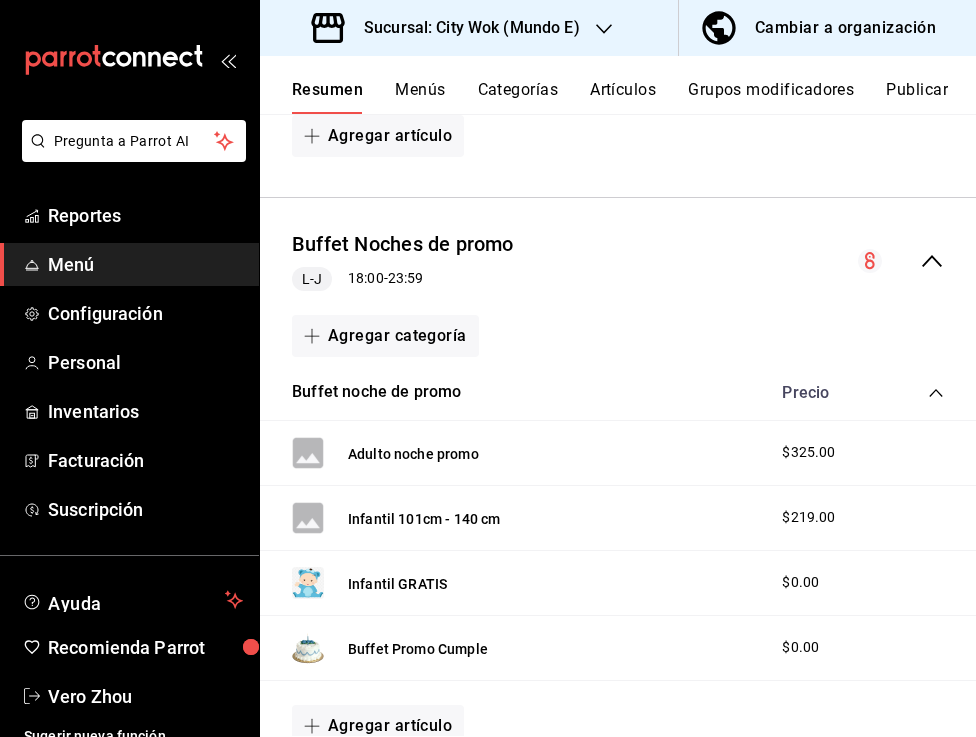 click 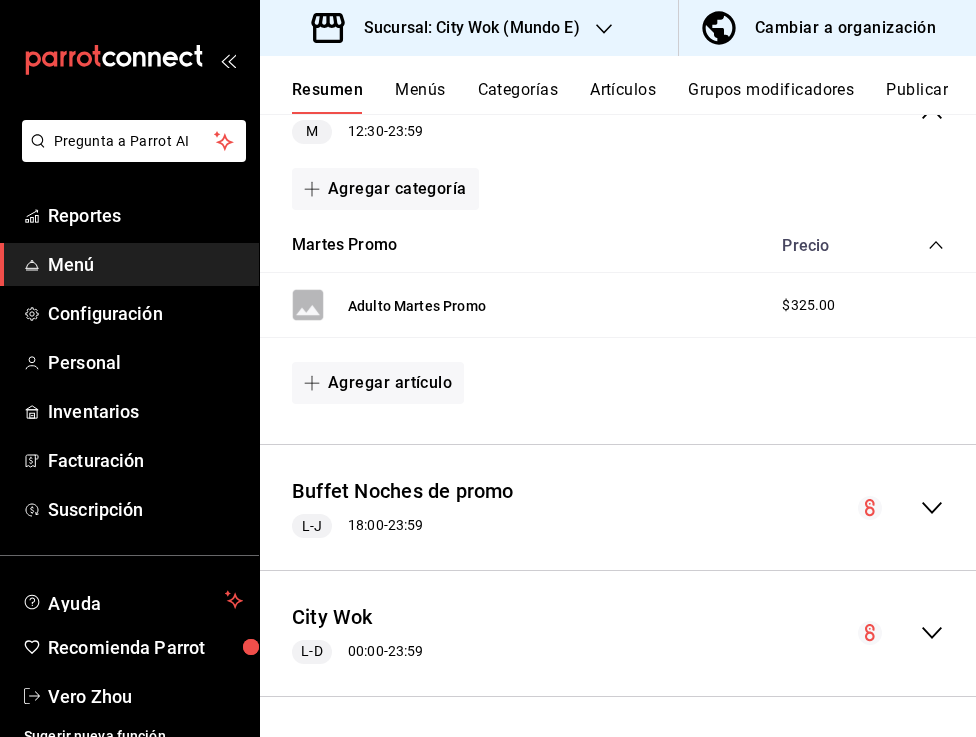 click at bounding box center [901, 508] 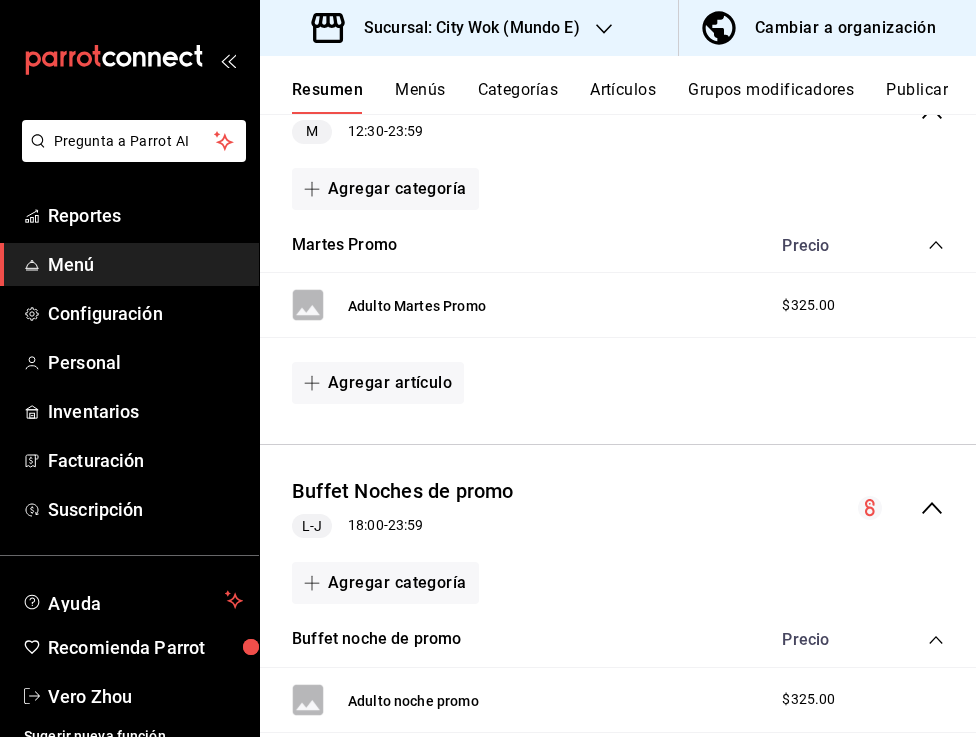 scroll, scrollTop: 504, scrollLeft: 0, axis: vertical 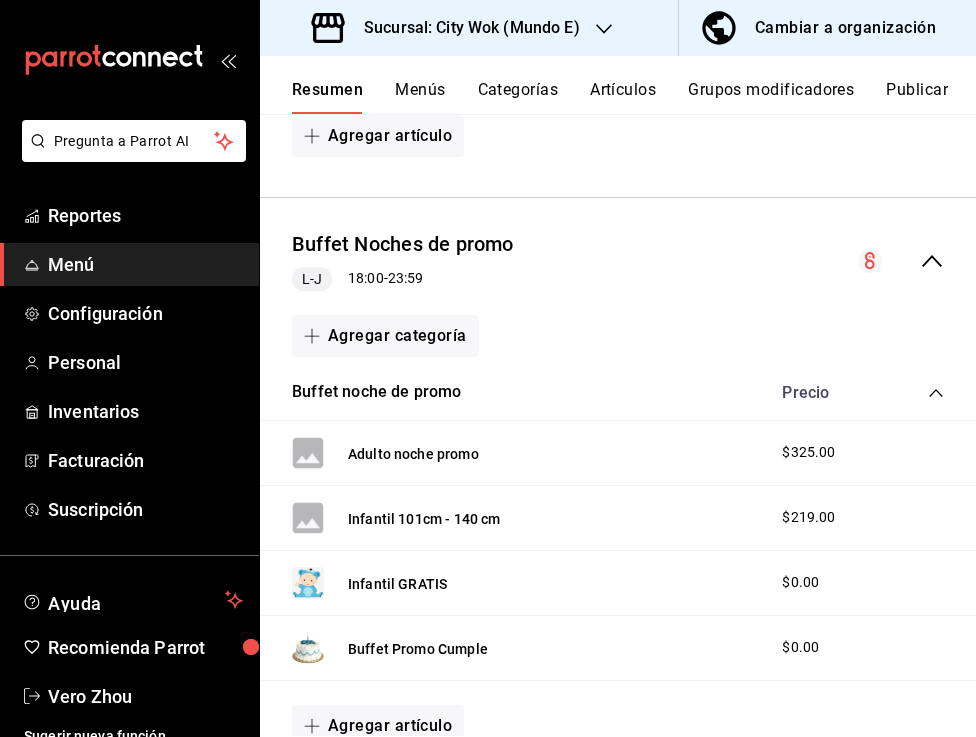 click on "L-J 18:00  -  23:59" at bounding box center (403, 279) 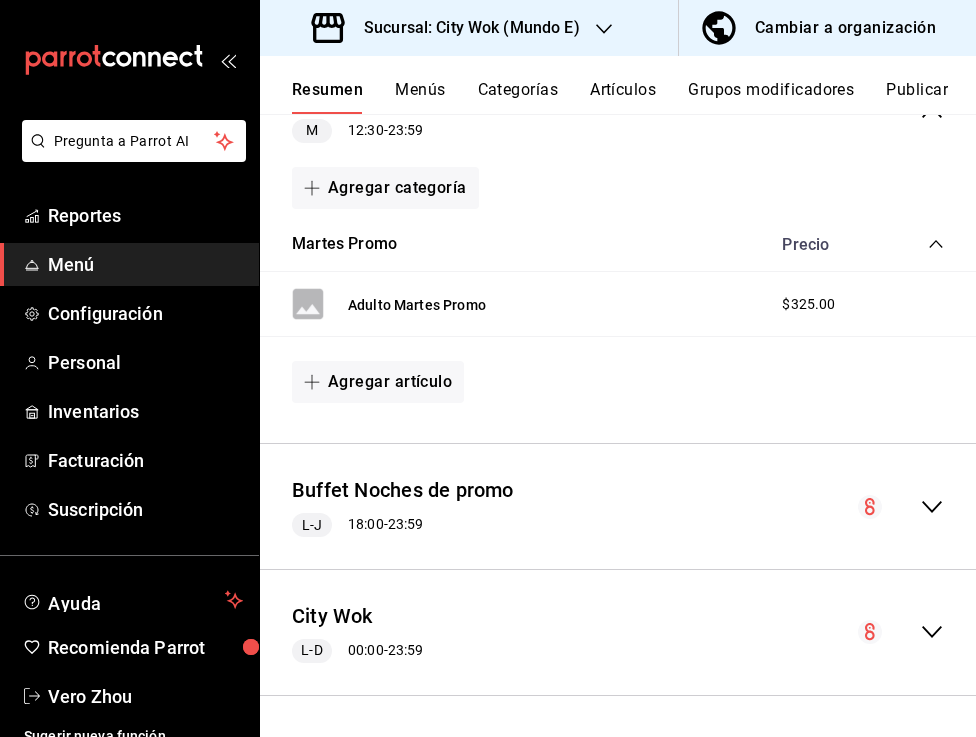 scroll, scrollTop: 257, scrollLeft: 0, axis: vertical 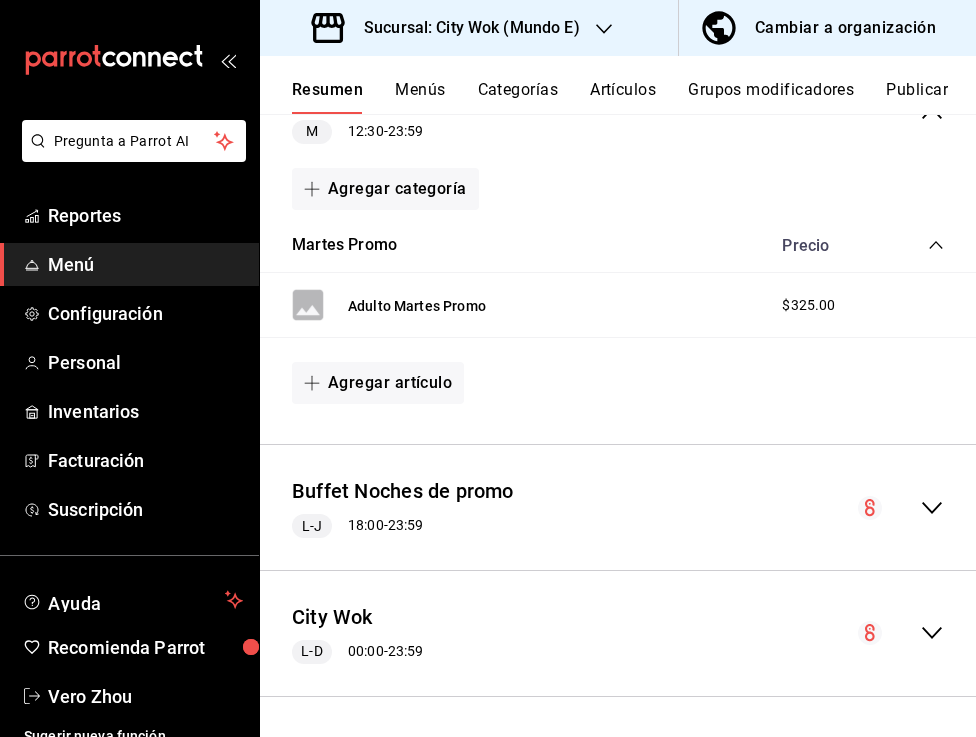 click on "L-J 18:00  -  23:59" at bounding box center [403, 526] 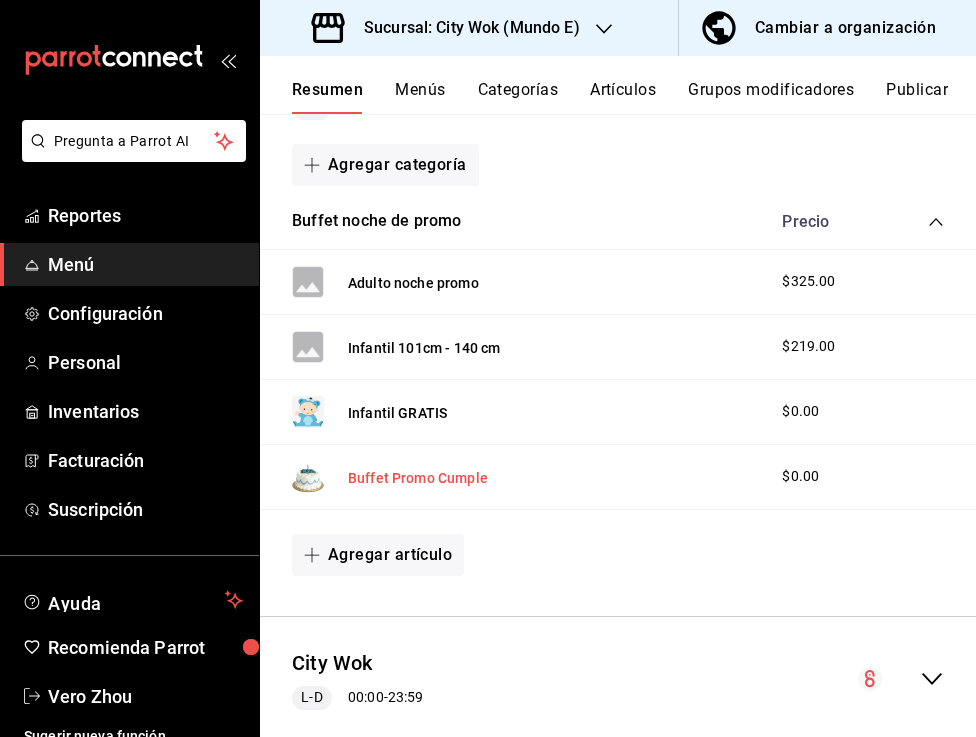 scroll, scrollTop: 547, scrollLeft: 0, axis: vertical 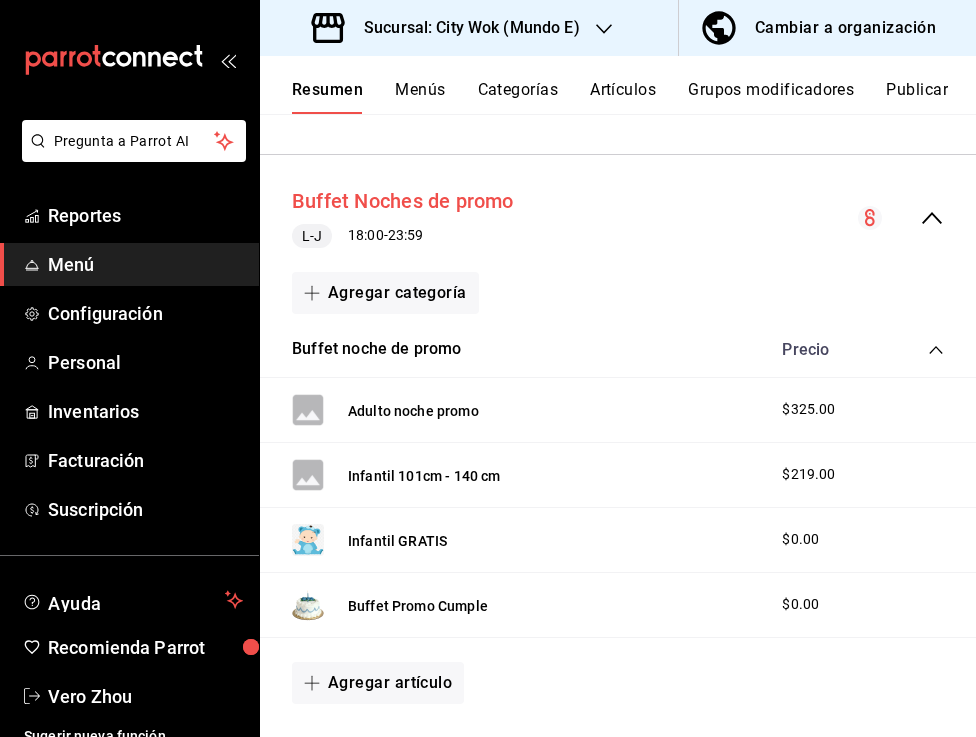 click on "Buffet Noches de promo" at bounding box center (403, 201) 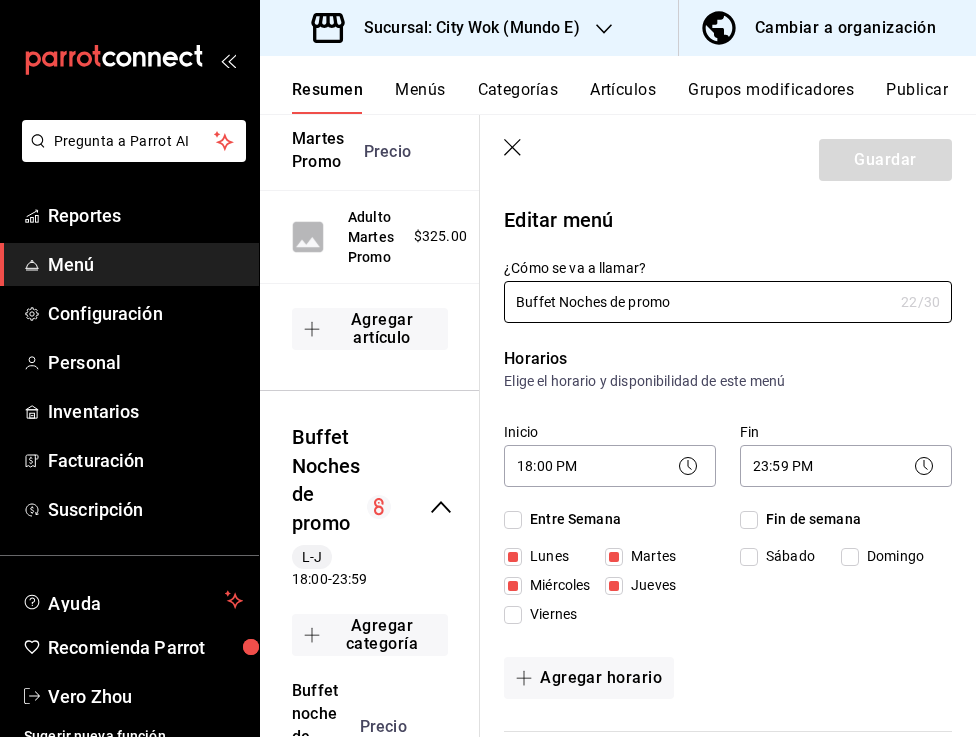 scroll, scrollTop: 22, scrollLeft: 0, axis: vertical 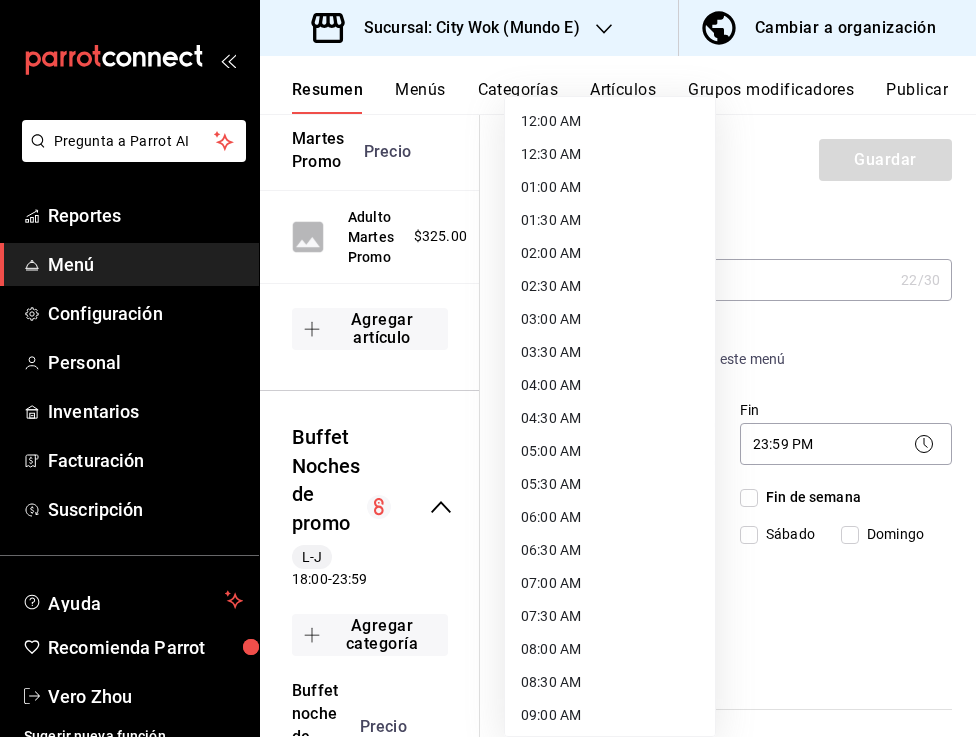 click on "Pregunta a Parrot AI Reportes   Menú   Configuración   Personal   Inventarios   Facturación   Suscripción   Ayuda Recomienda Parrot   [FIRST] [LAST]   Sugerir nueva función   Sucursal: [CITY] (Mundo E) Cambiar a organización Resumen Menús Categorías Artículos Grupos modificadores Publicar Resumen sucursal Si activas ‘Editar artículo por menú’, podrás  personalizar  los menús de esta sucursal.  Para cambios generales, ve a “Organización”. ​ ​ [CITY] - Mundo E Promo Martes M 12:30  -  23:59 Agregar categoría Martes Promo Precio Adulto Martes Promo $325.00 Agregar artículo Buffet Noches de promo L-J 18:00  -  23:59 Agregar categoría Buffet noche de promo Precio Adulto noche promo $325.00 Infantil 101cm - 140 cm $219.00 Infantil GRATIS $0.00 Buffet Promo Cumple $0.00 Agregar artículo [CITY] L-D 00:00  -  23:59 Agregar categoría Guardar Editar menú ¿Cómo se va a llamar? Buffet Noches de promo 22 /30 ¿Cómo se va a llamar? Horarios Elige el horario y disponibilidad de este menú" at bounding box center (488, 368) 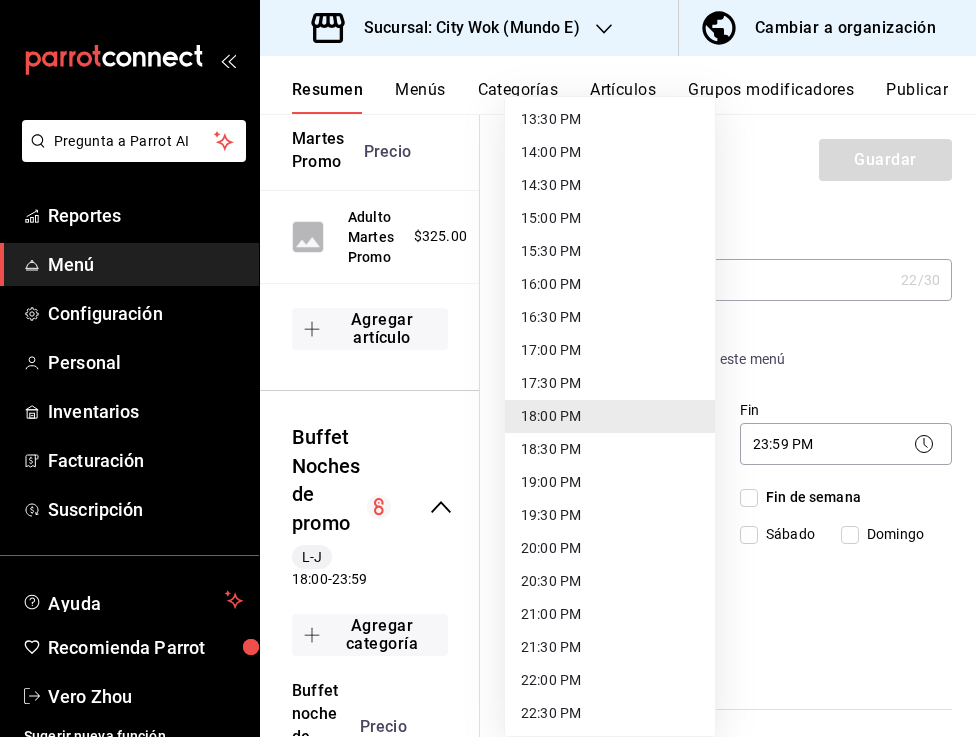 click on "20:00 PM" at bounding box center [610, 548] 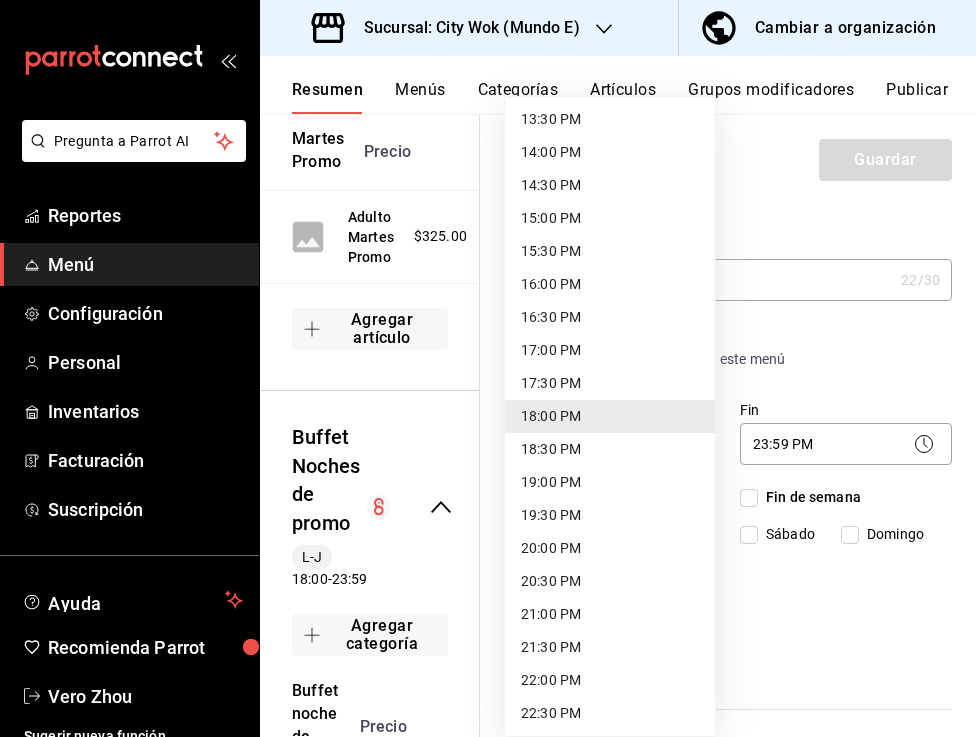 type on "20:00" 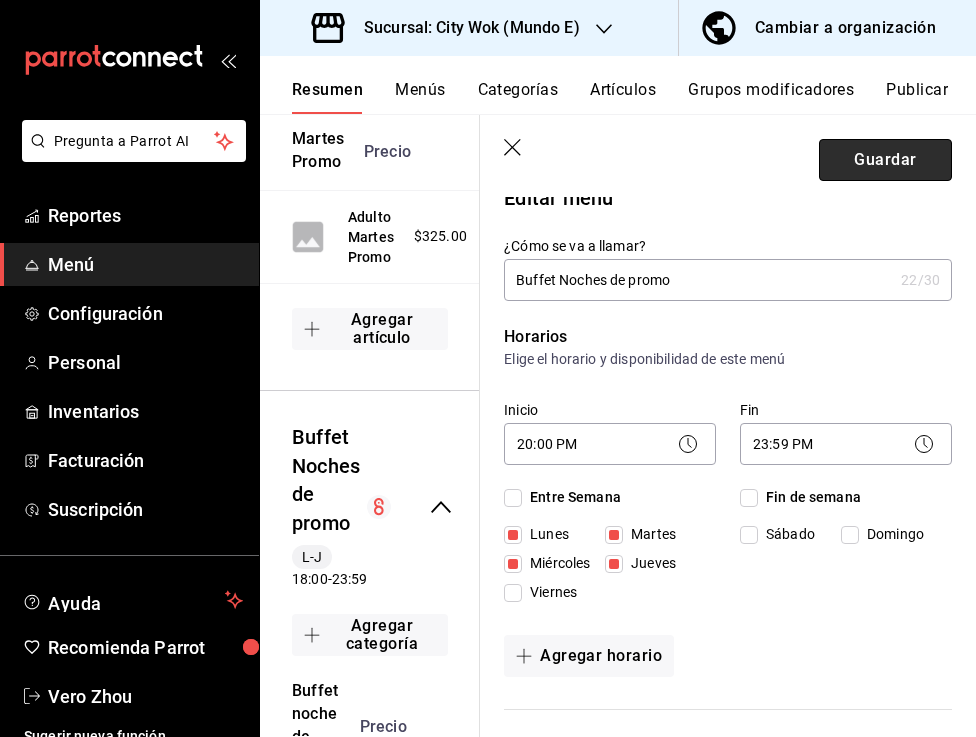 click on "Guardar" at bounding box center [885, 160] 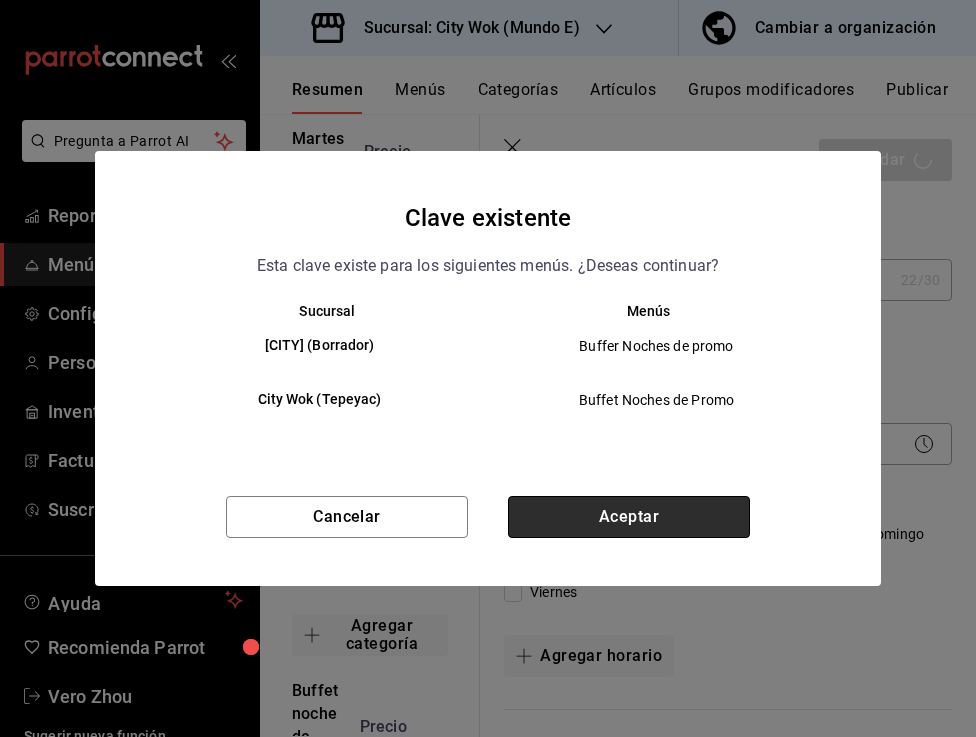 click on "Aceptar" at bounding box center [629, 517] 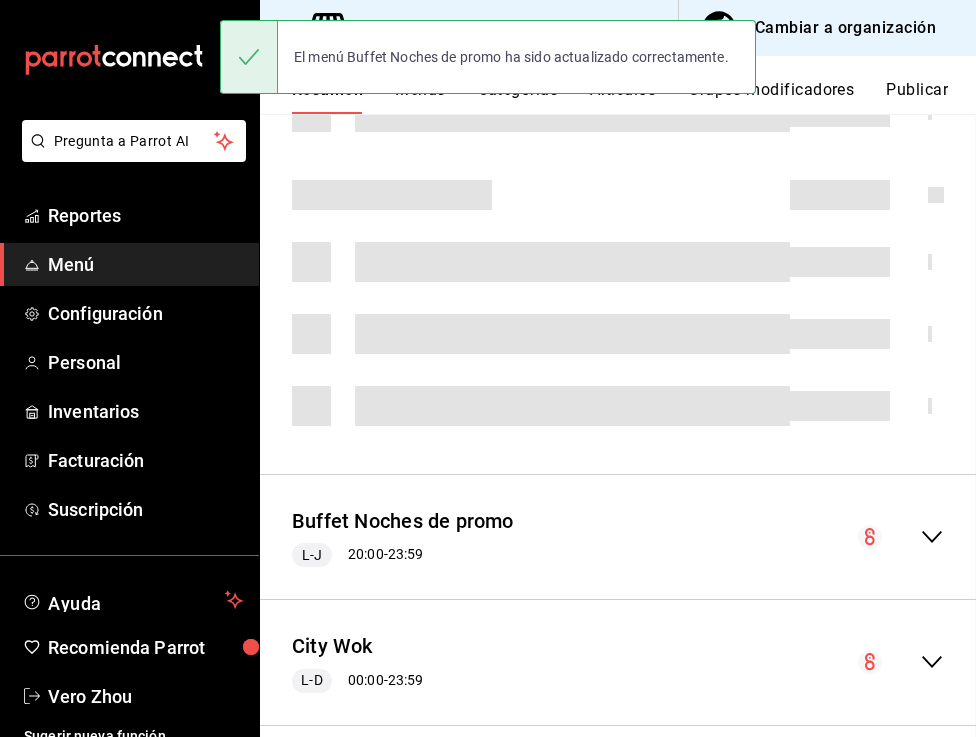 scroll, scrollTop: 0, scrollLeft: 0, axis: both 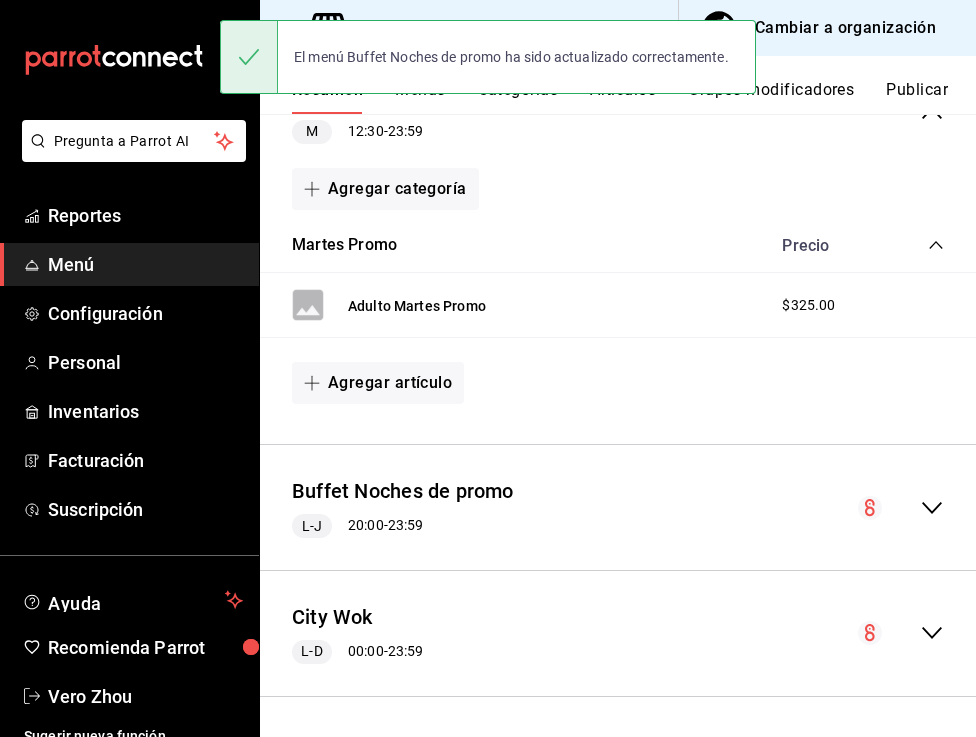 click on "Publicar" at bounding box center [917, 97] 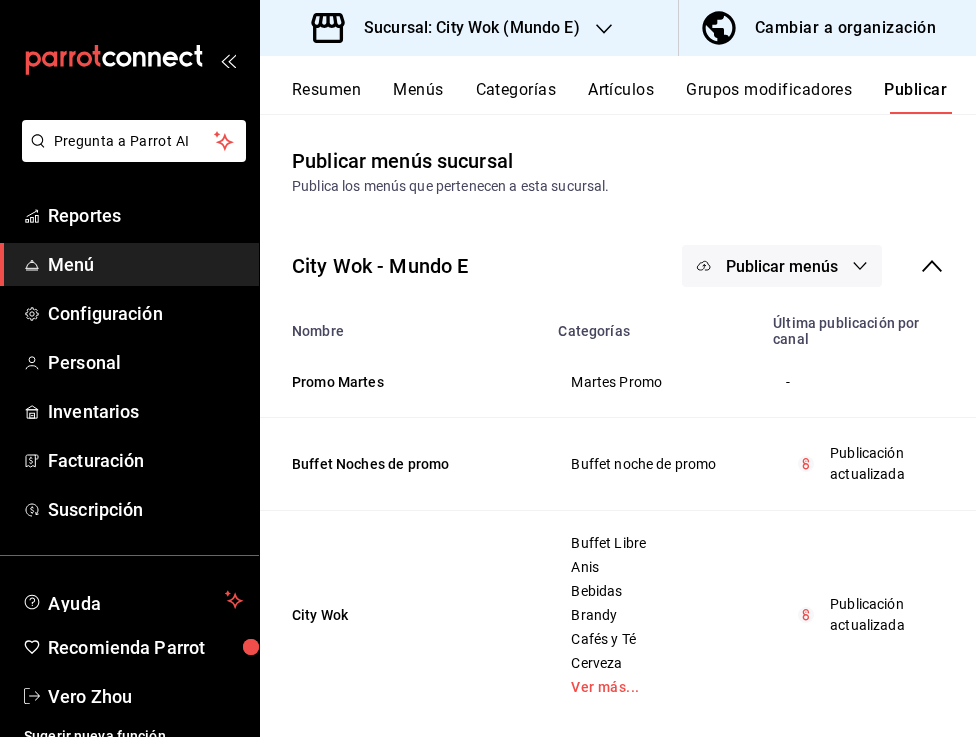 click on "Publicar menús" at bounding box center (782, 266) 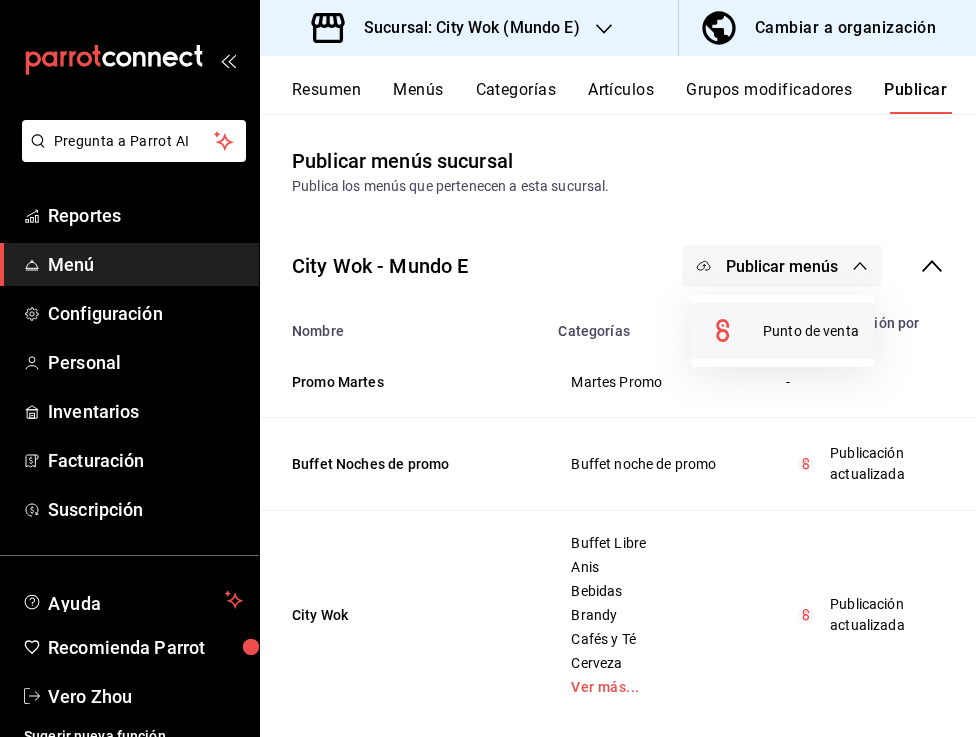 click on "Punto de venta" at bounding box center (811, 331) 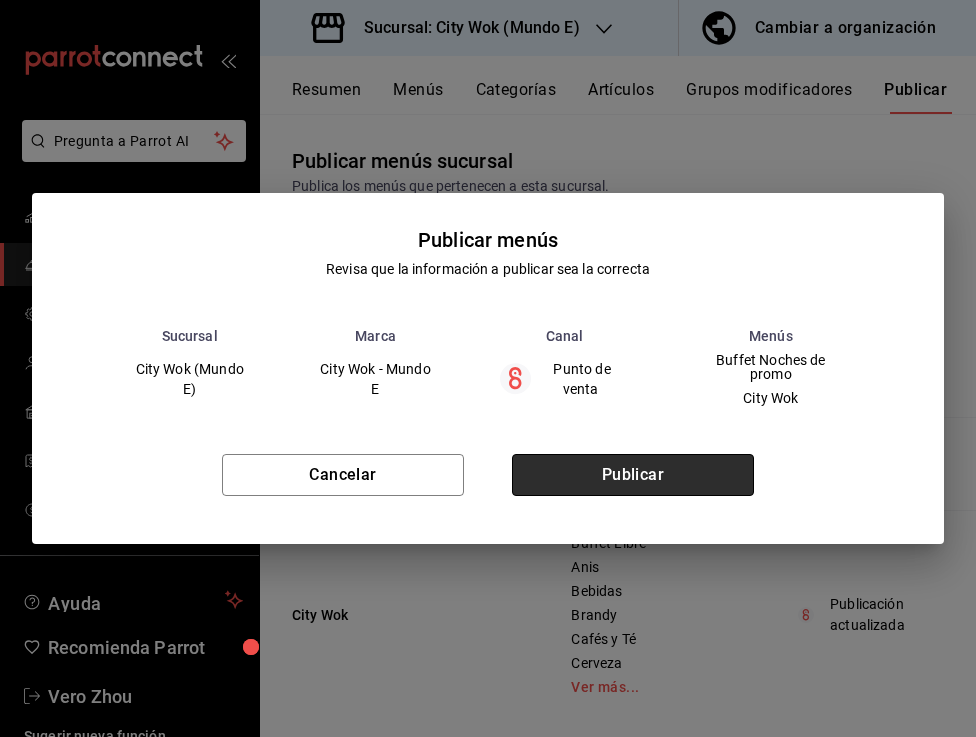 click on "Publicar" at bounding box center (633, 475) 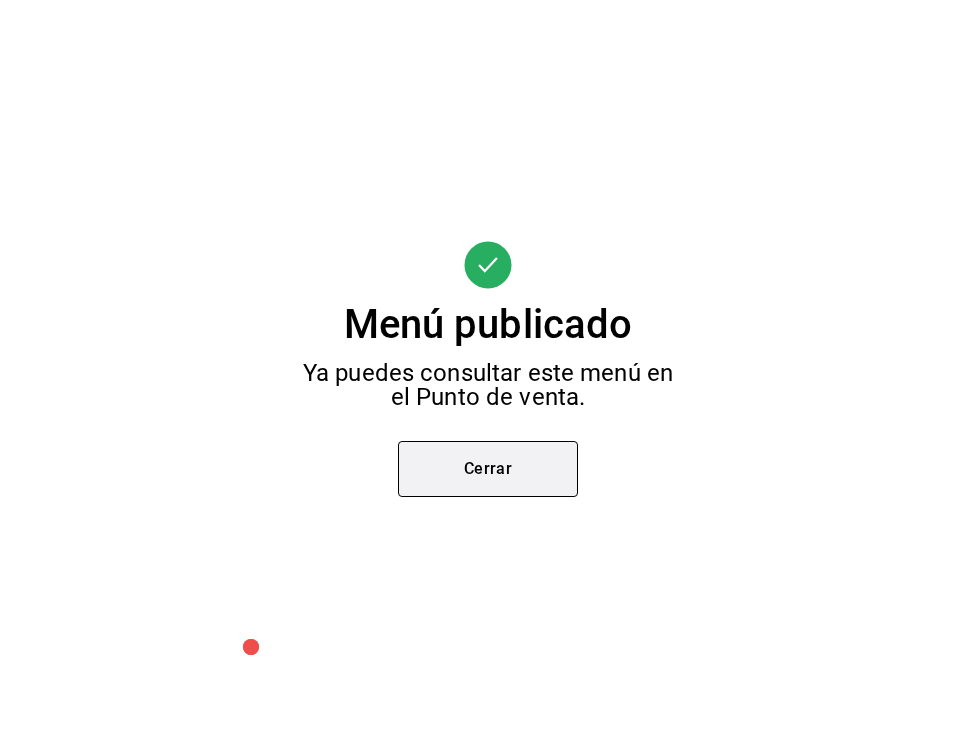 click on "Cerrar" at bounding box center (488, 469) 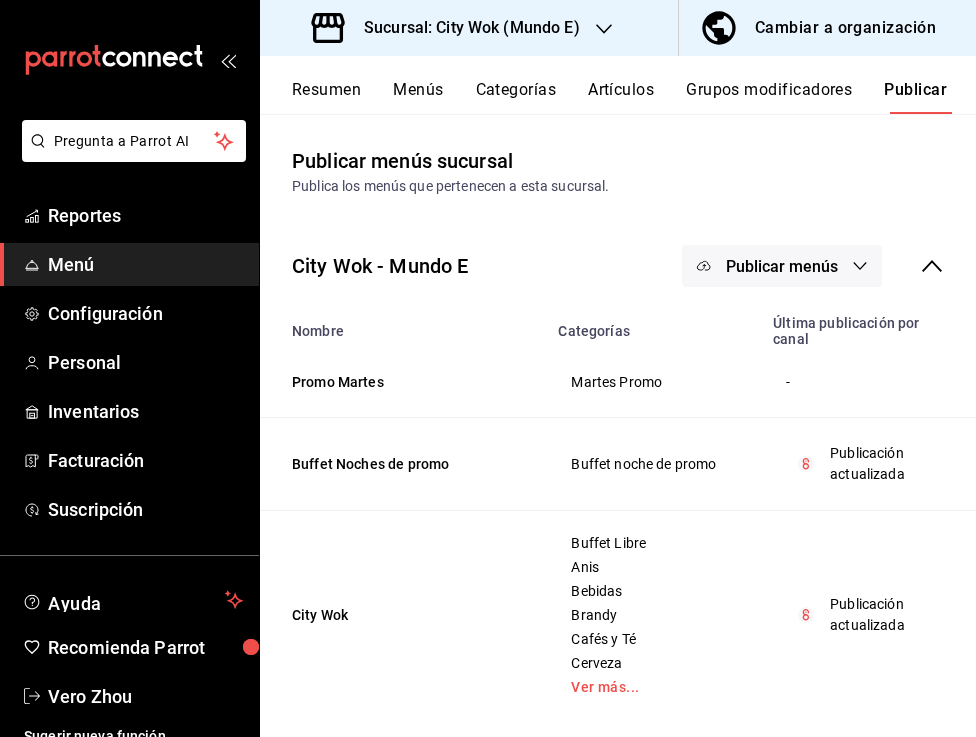 click on "Sucursal: City Wok (Mundo E)" at bounding box center (448, 28) 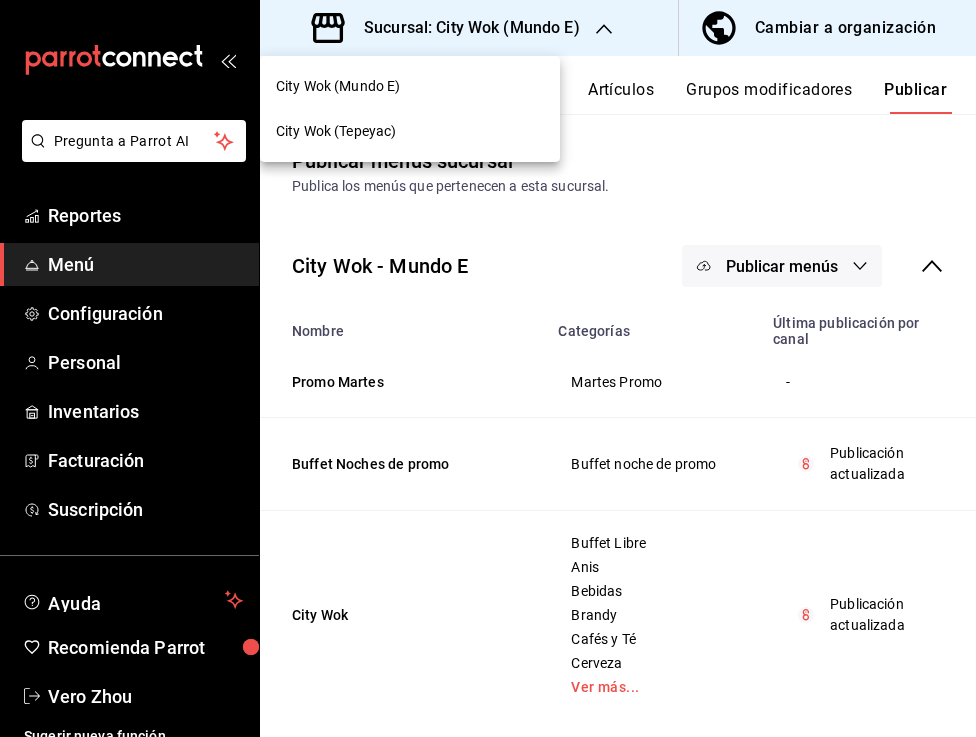 click on "City Wok (Tepeyac)" at bounding box center (410, 131) 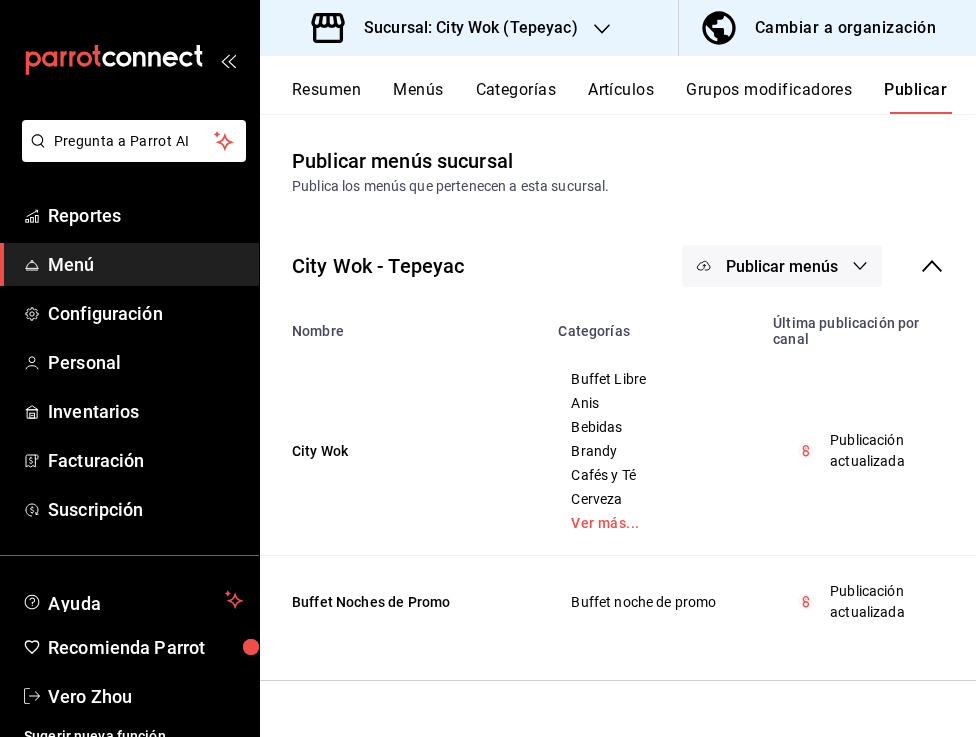 click on "Resumen" at bounding box center [326, 97] 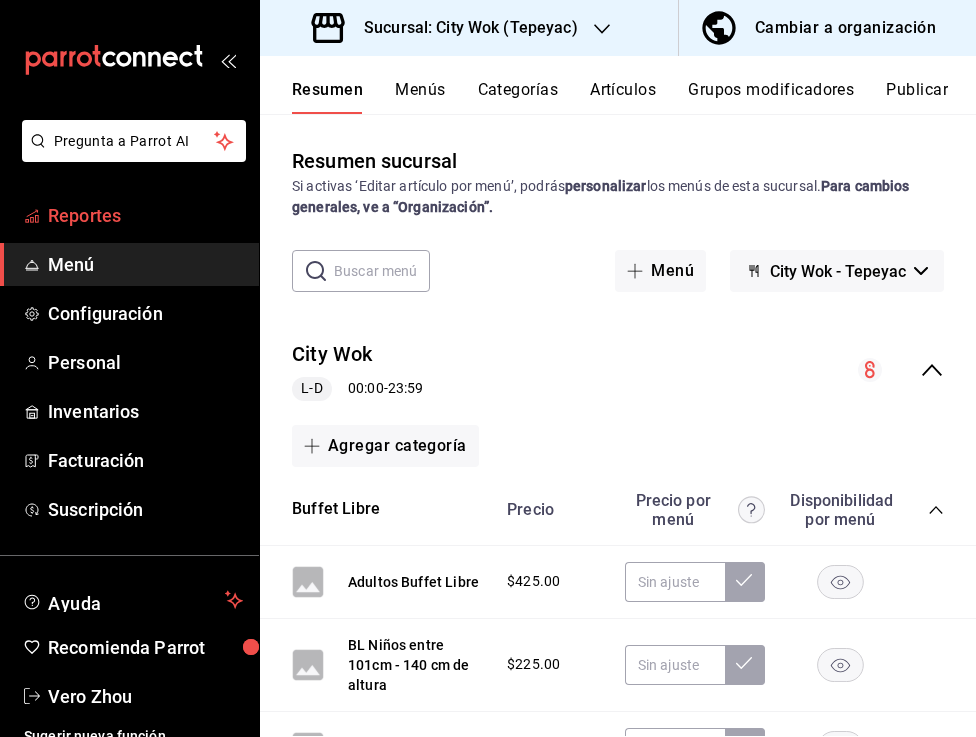 click on "Reportes" at bounding box center (145, 215) 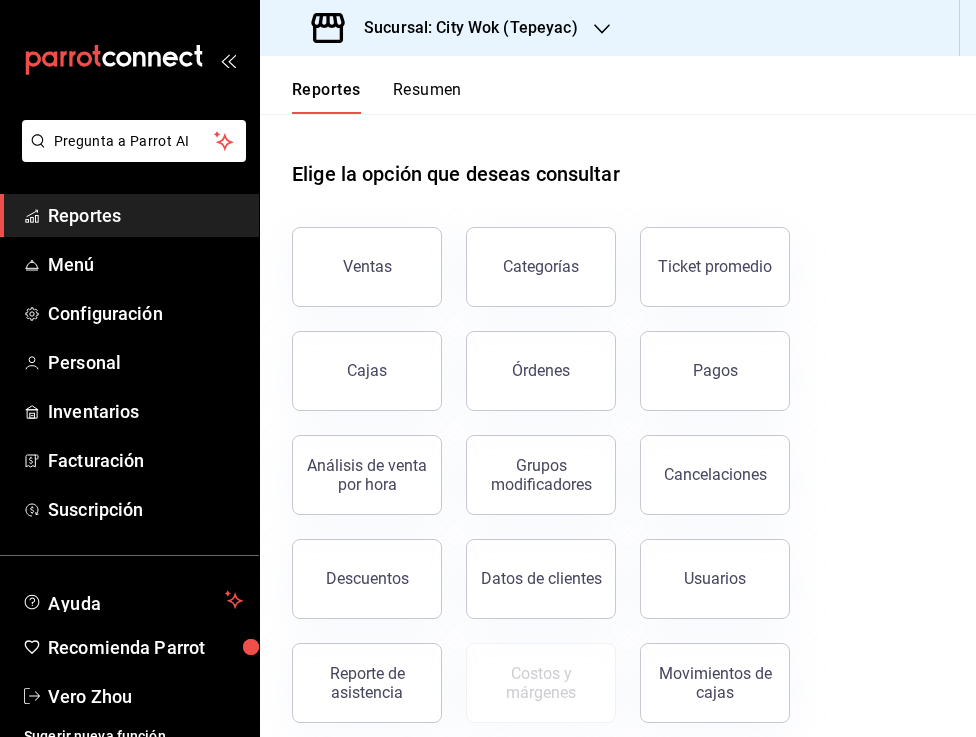 click on "Resumen" at bounding box center [427, 97] 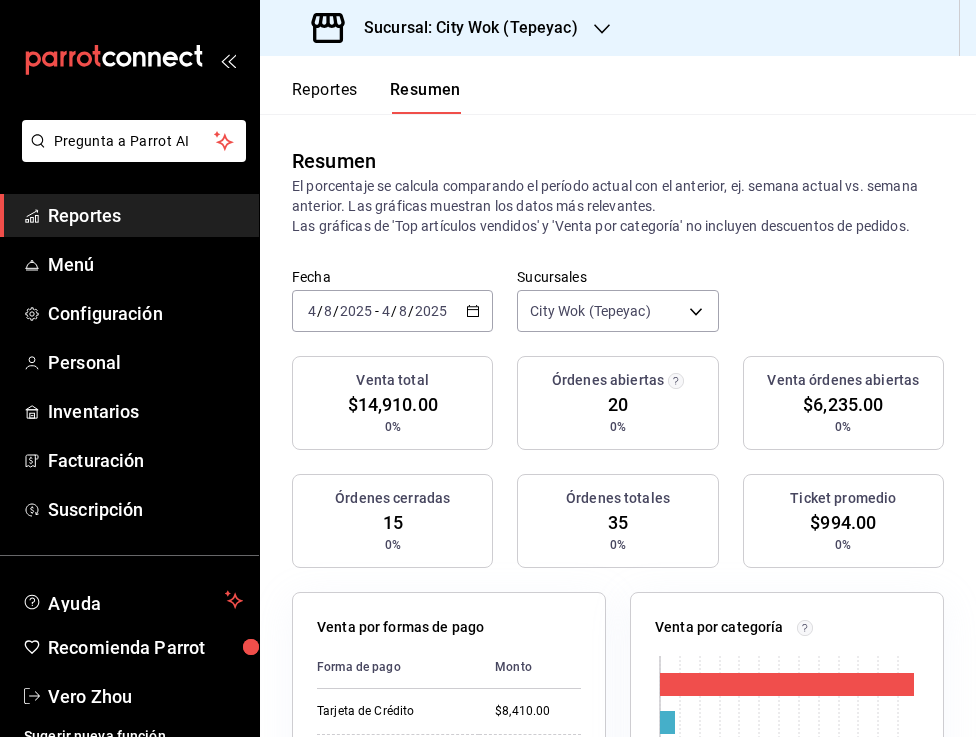 click on "Reportes" at bounding box center (325, 97) 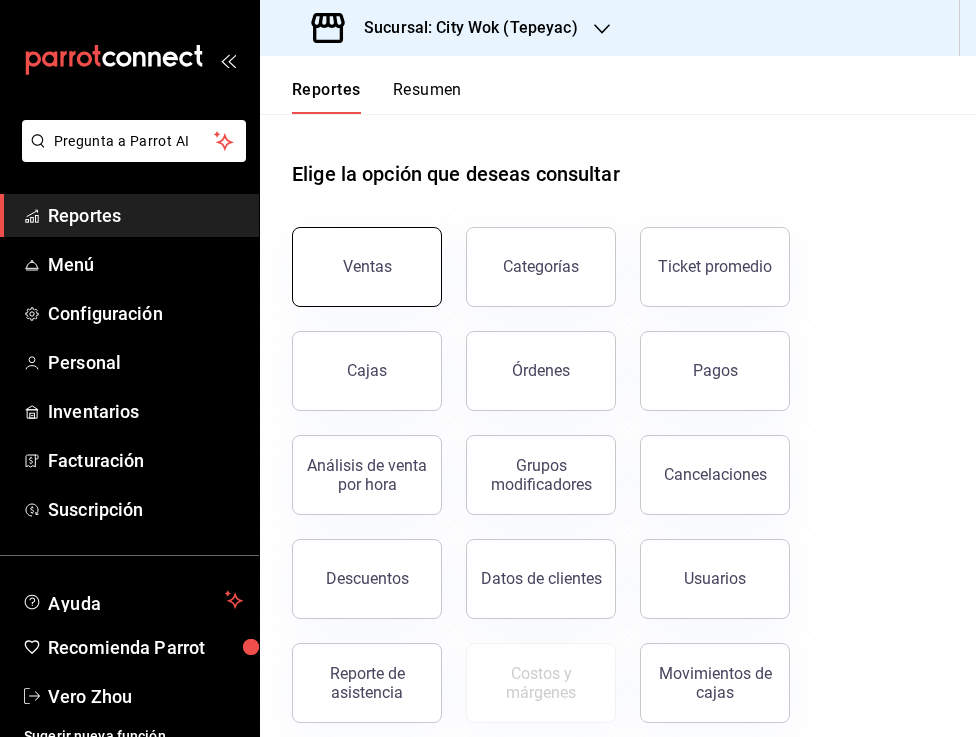 click on "Ventas" at bounding box center (367, 267) 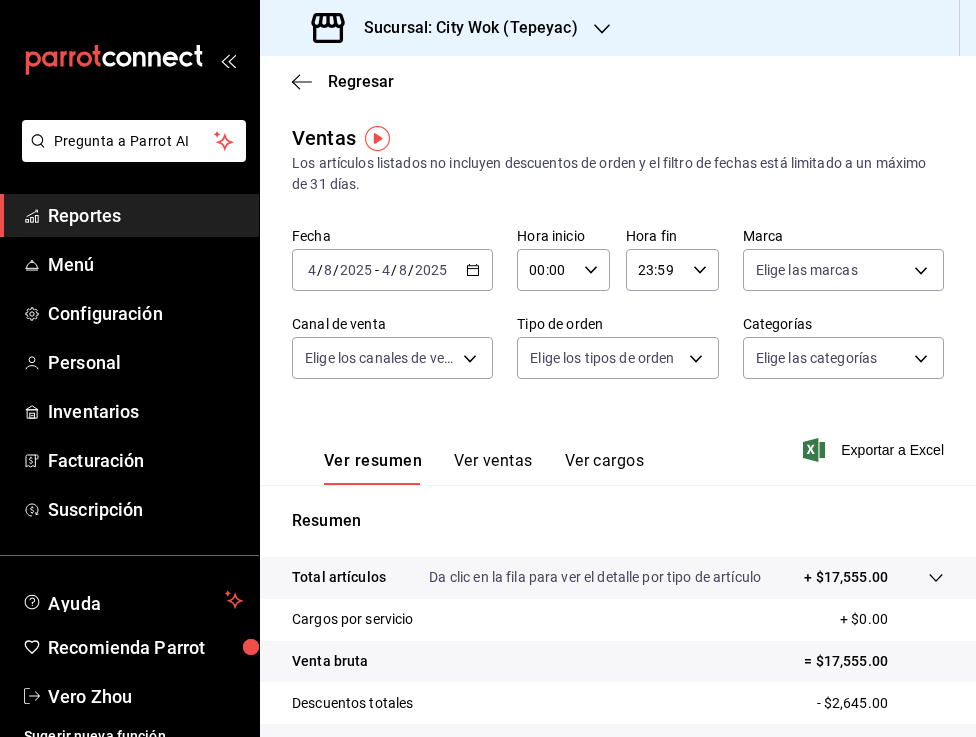 click on "Sucursal: City Wok (Tepeyac)" at bounding box center [447, 28] 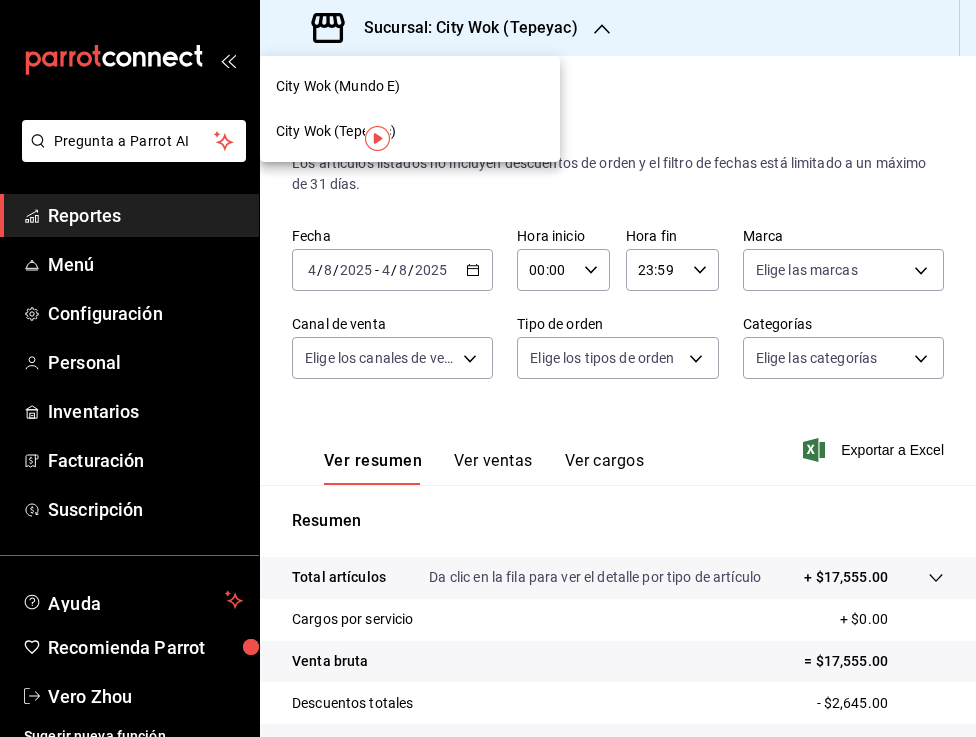 click on "City Wok (Mundo E)" at bounding box center (410, 86) 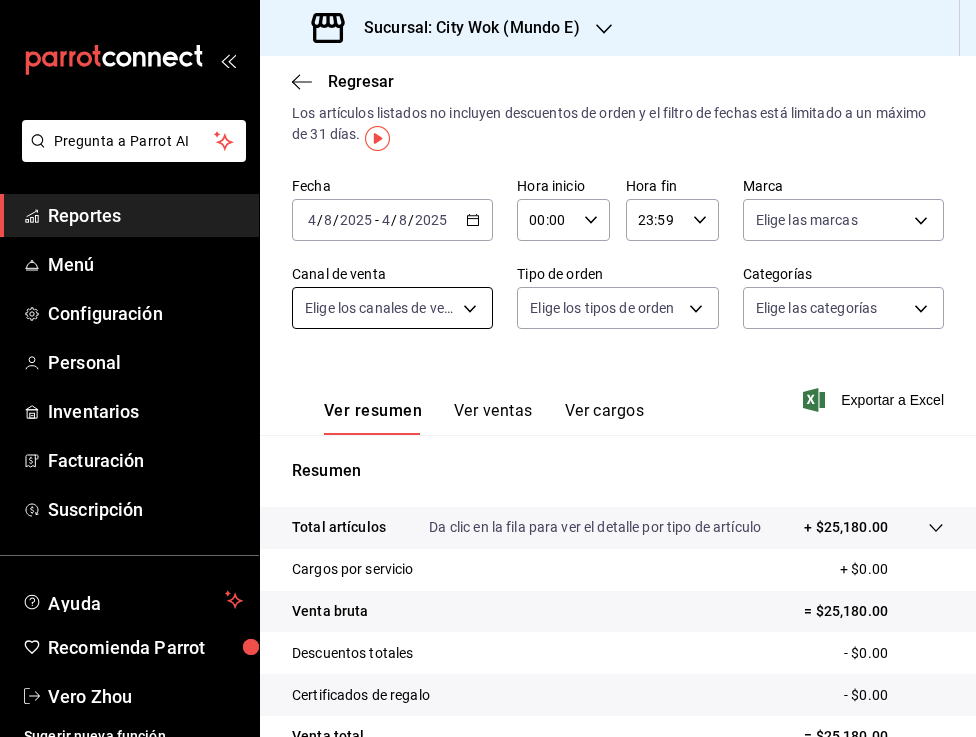 scroll, scrollTop: 0, scrollLeft: 0, axis: both 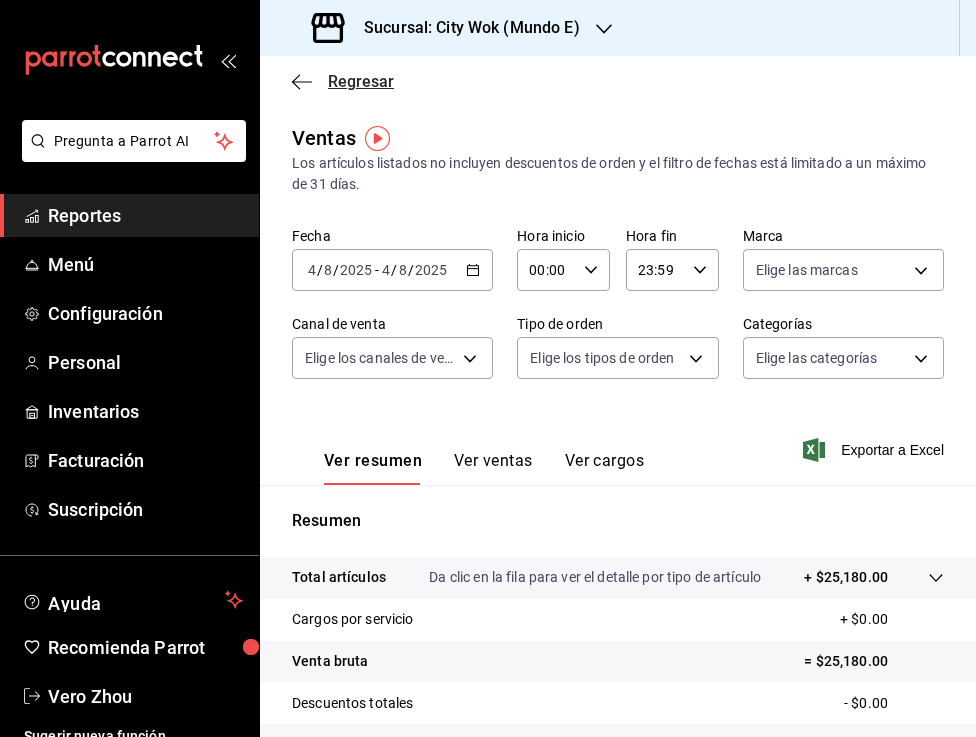 click 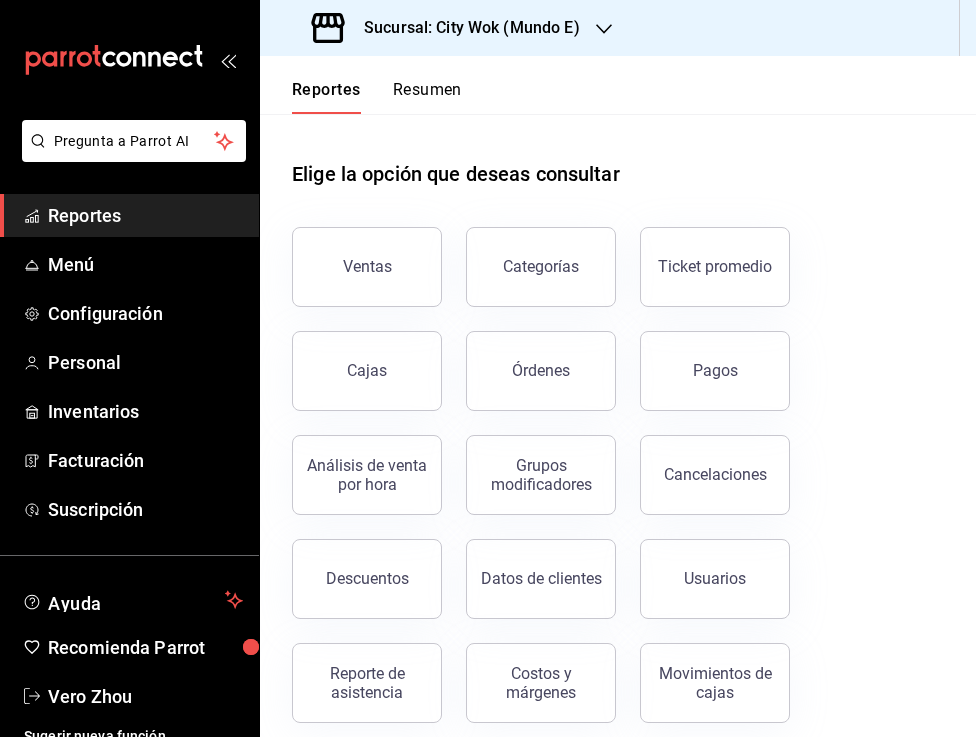 click on "Resumen" at bounding box center [427, 97] 